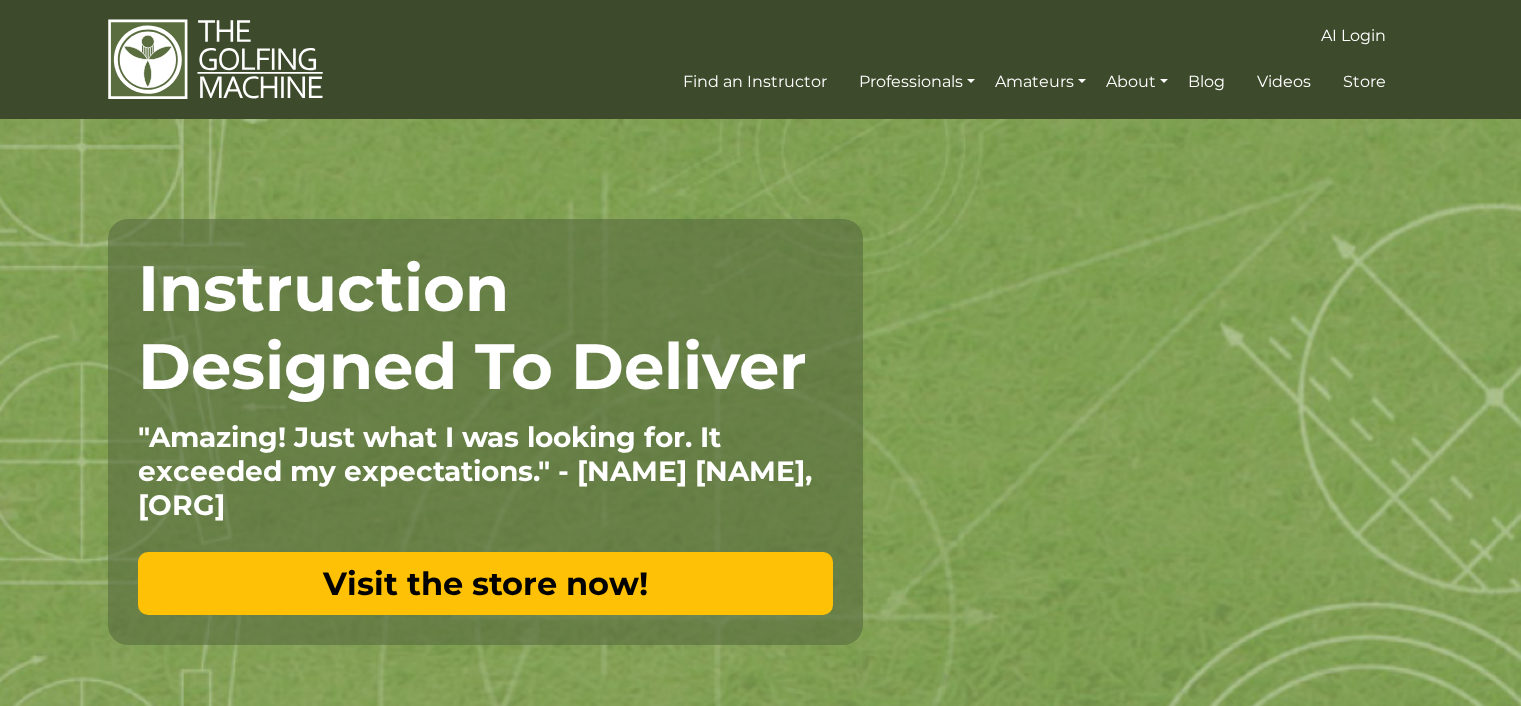 scroll, scrollTop: 0, scrollLeft: 0, axis: both 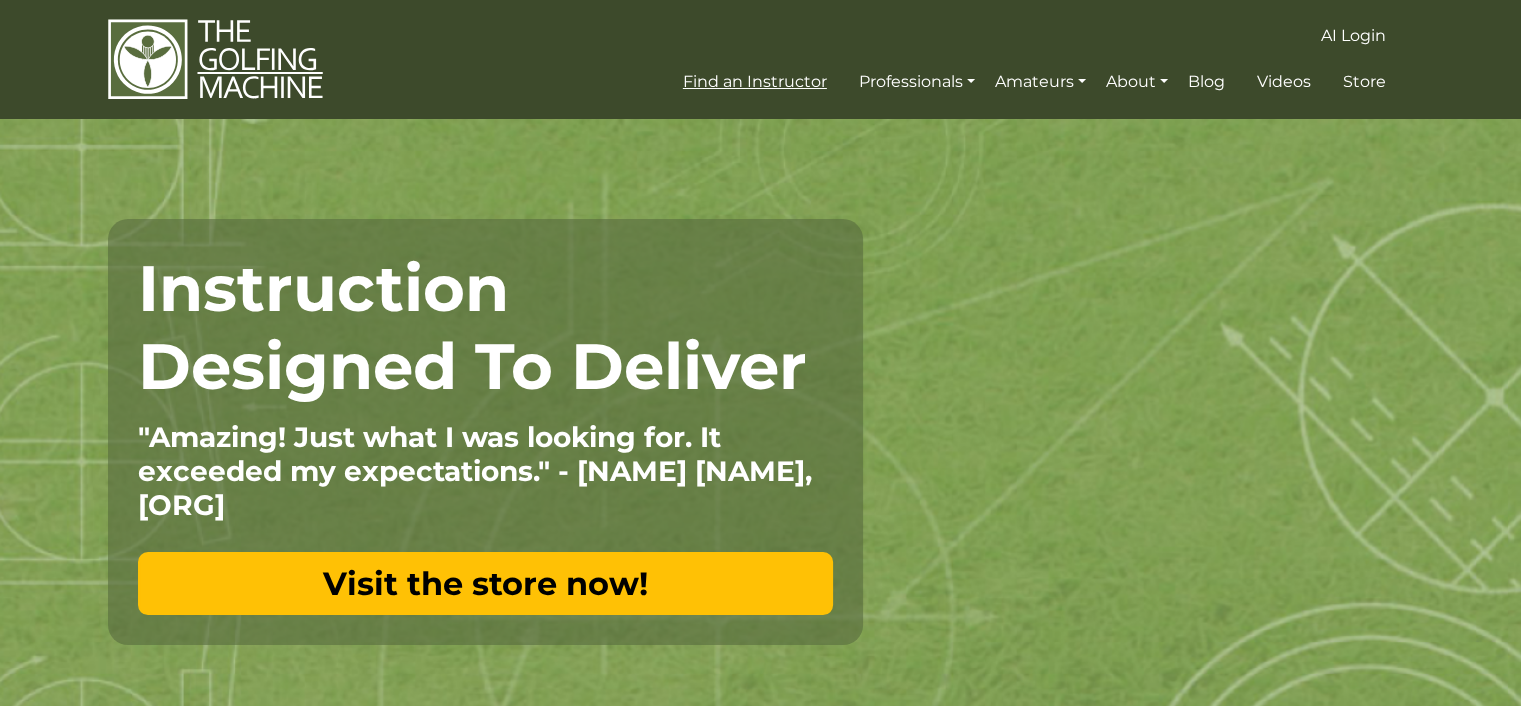 click on "Find an Instructor" at bounding box center (755, 81) 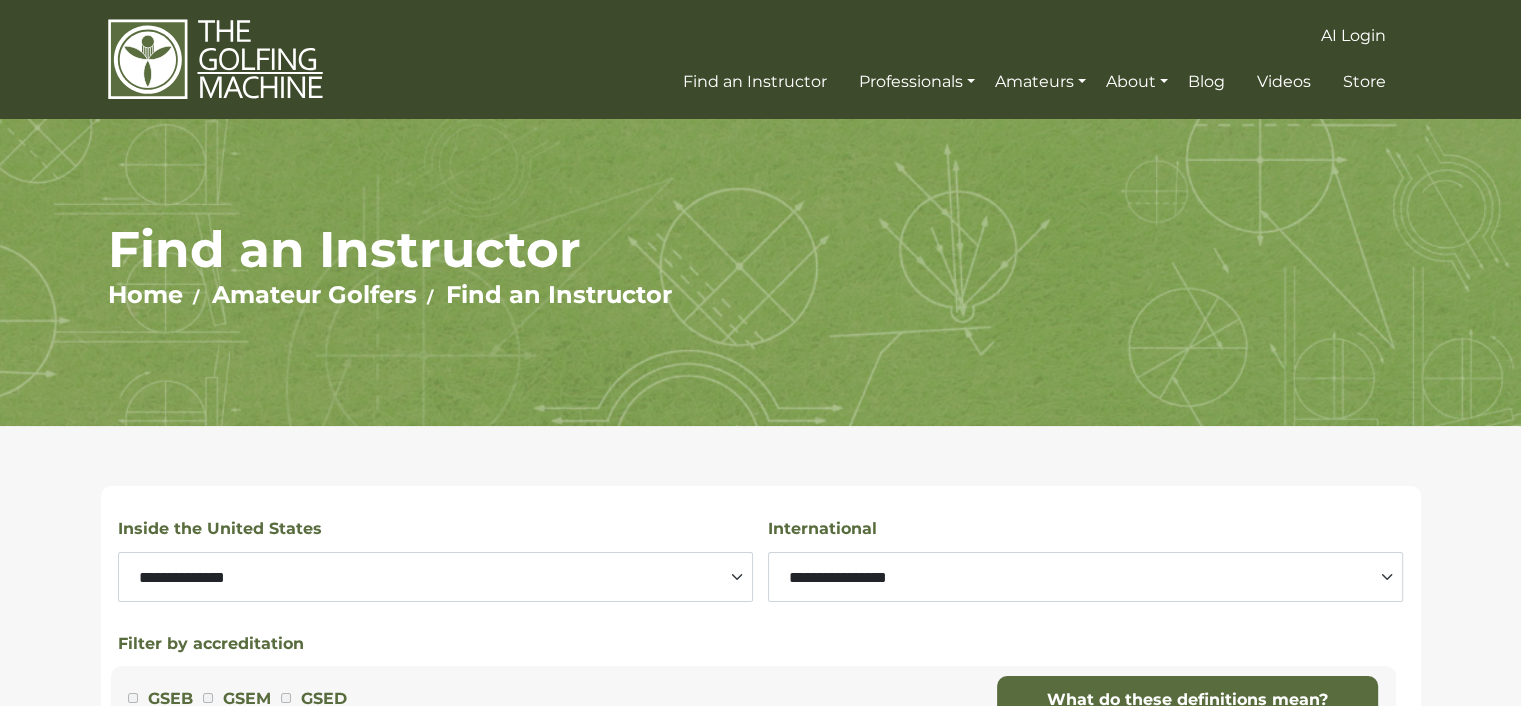 scroll, scrollTop: 300, scrollLeft: 0, axis: vertical 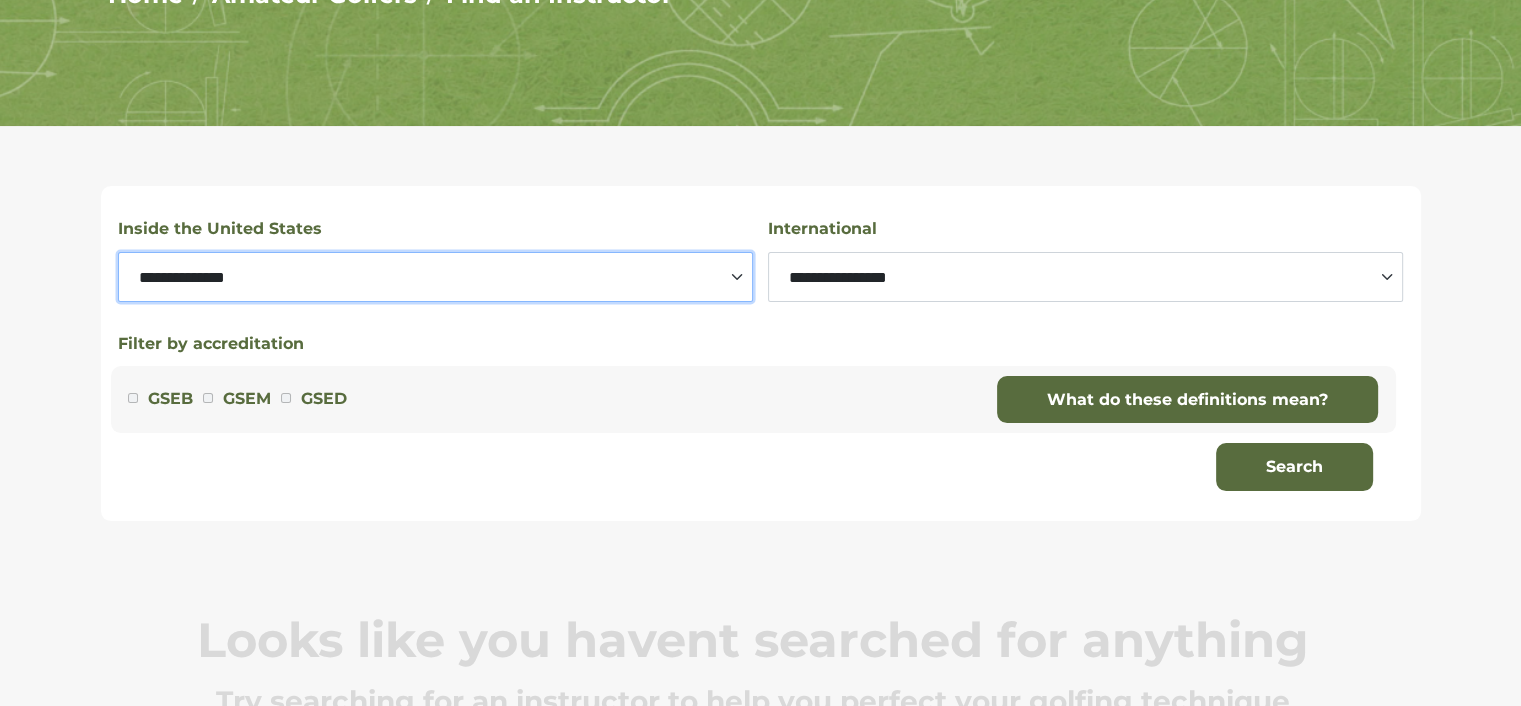 click on "**********" at bounding box center (435, 277) 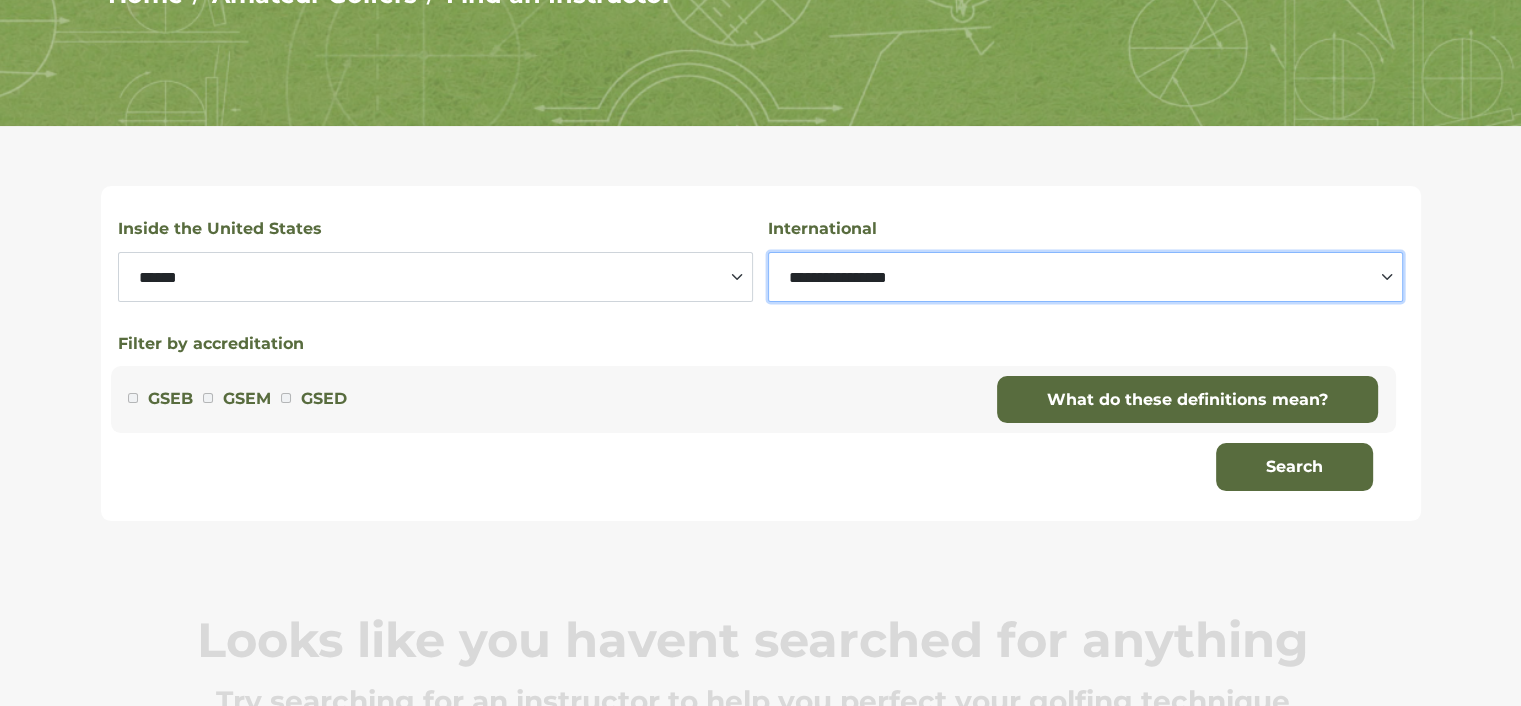 click on "**********" at bounding box center (1085, 277) 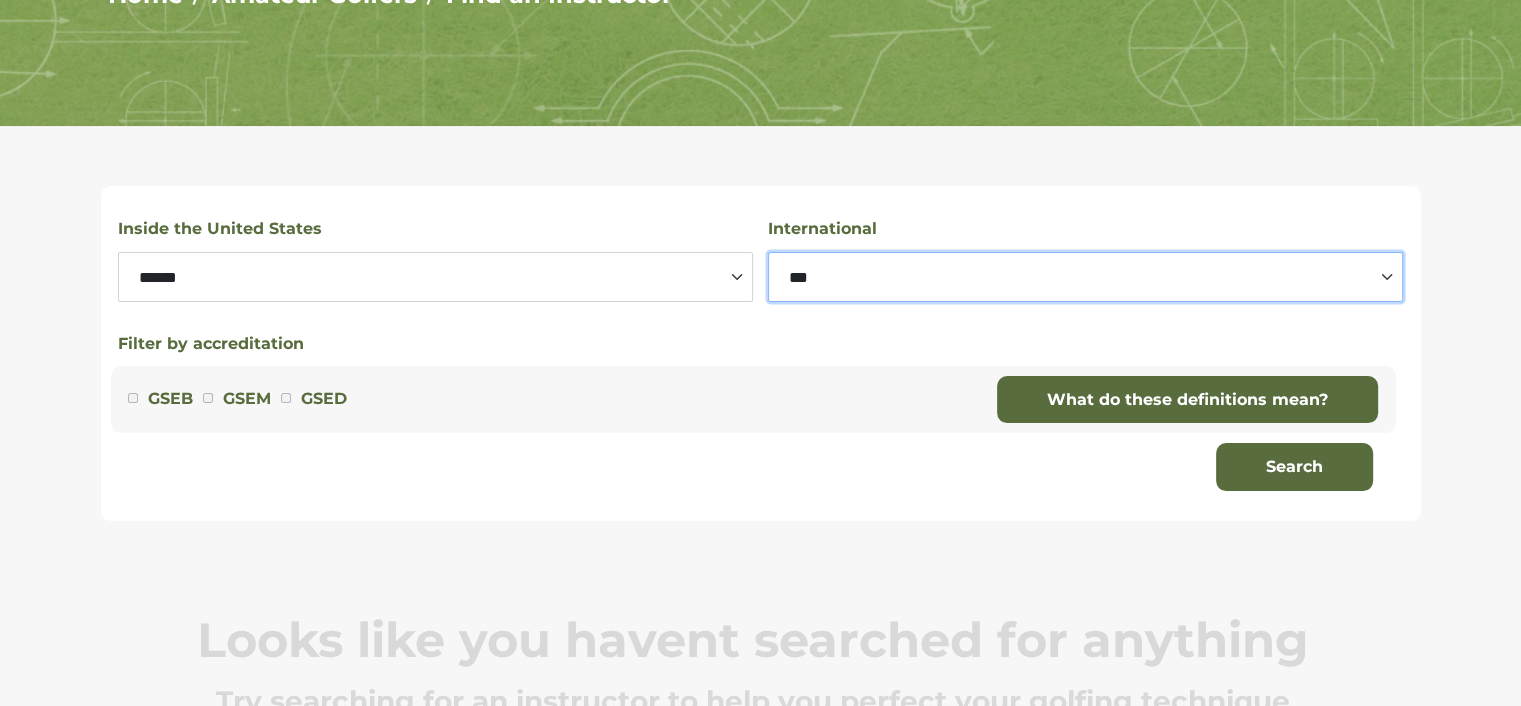click on "**********" at bounding box center [1085, 277] 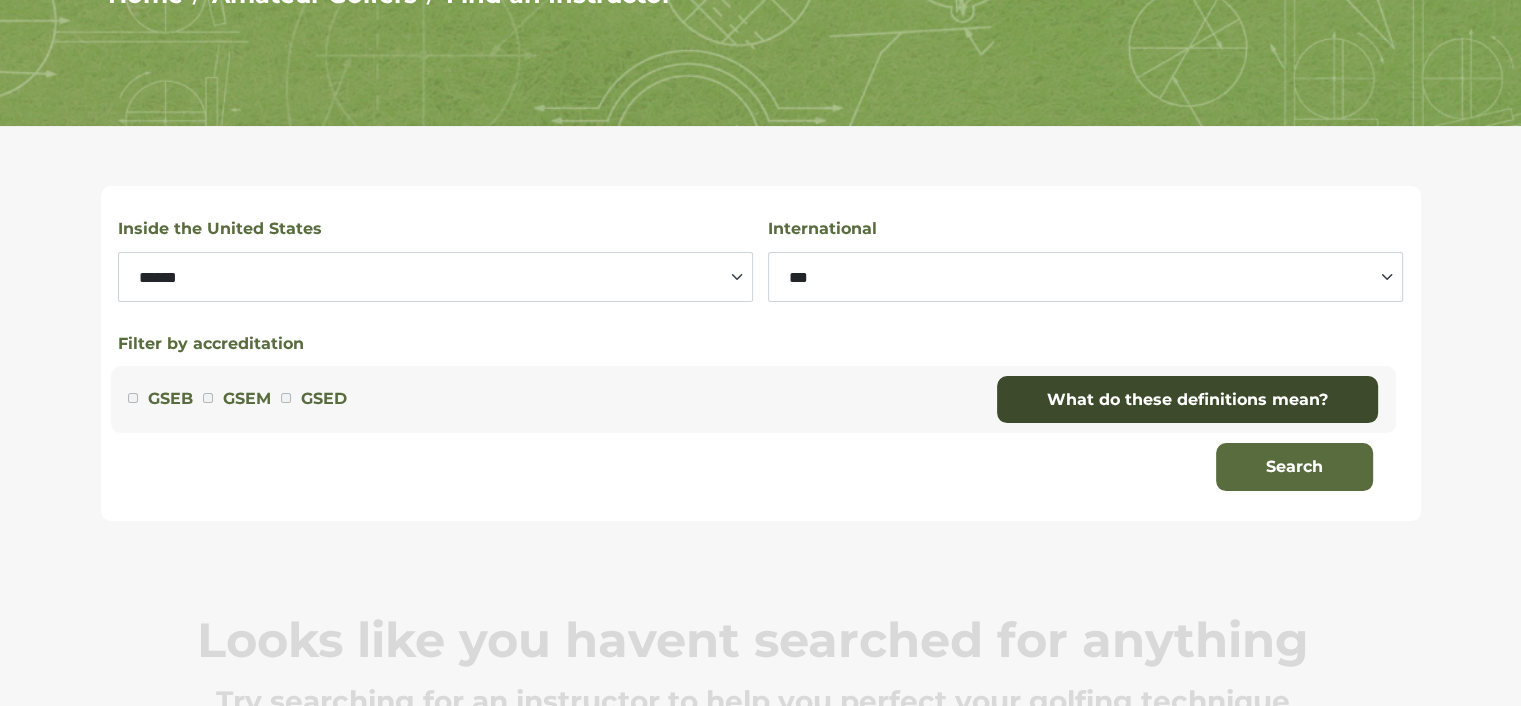 click on "What do these definitions mean?" at bounding box center (1187, 400) 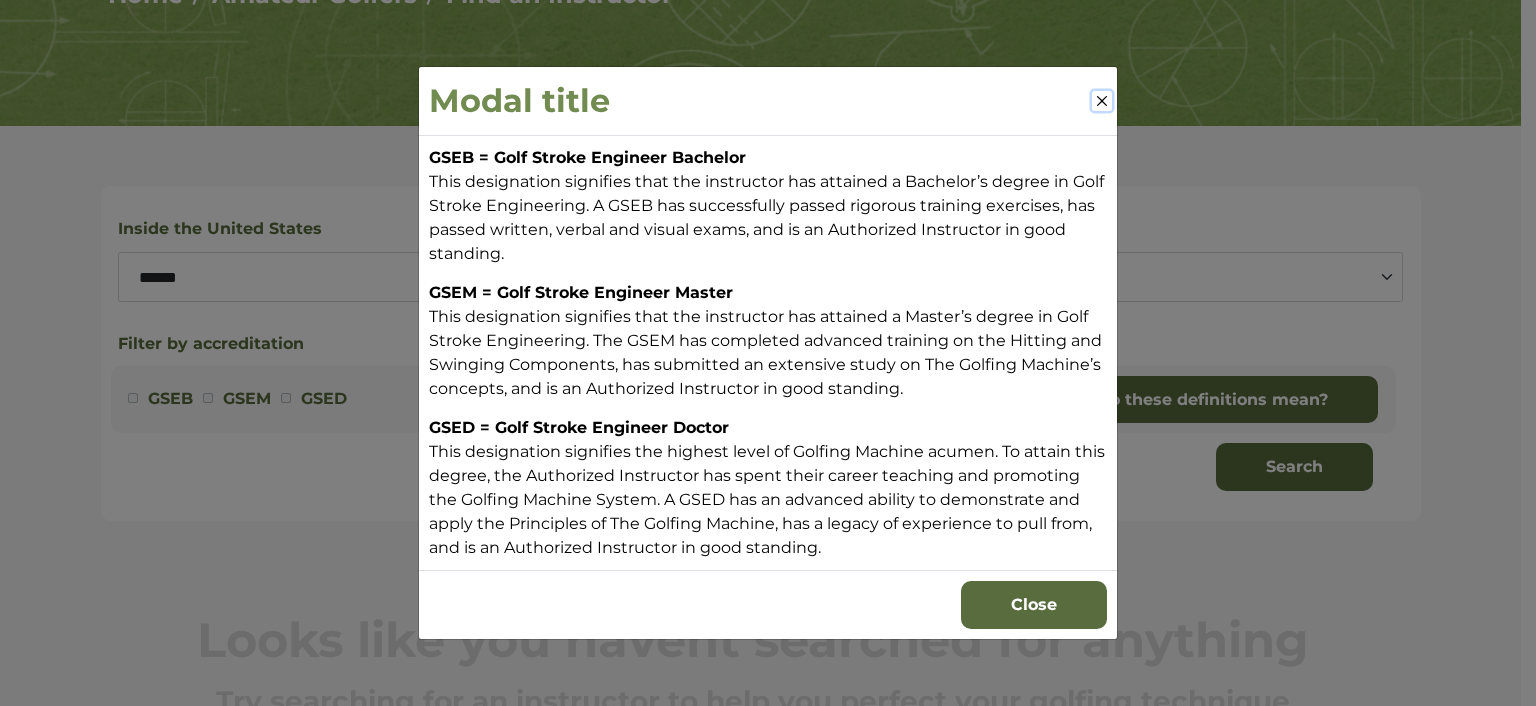 click at bounding box center (1102, 101) 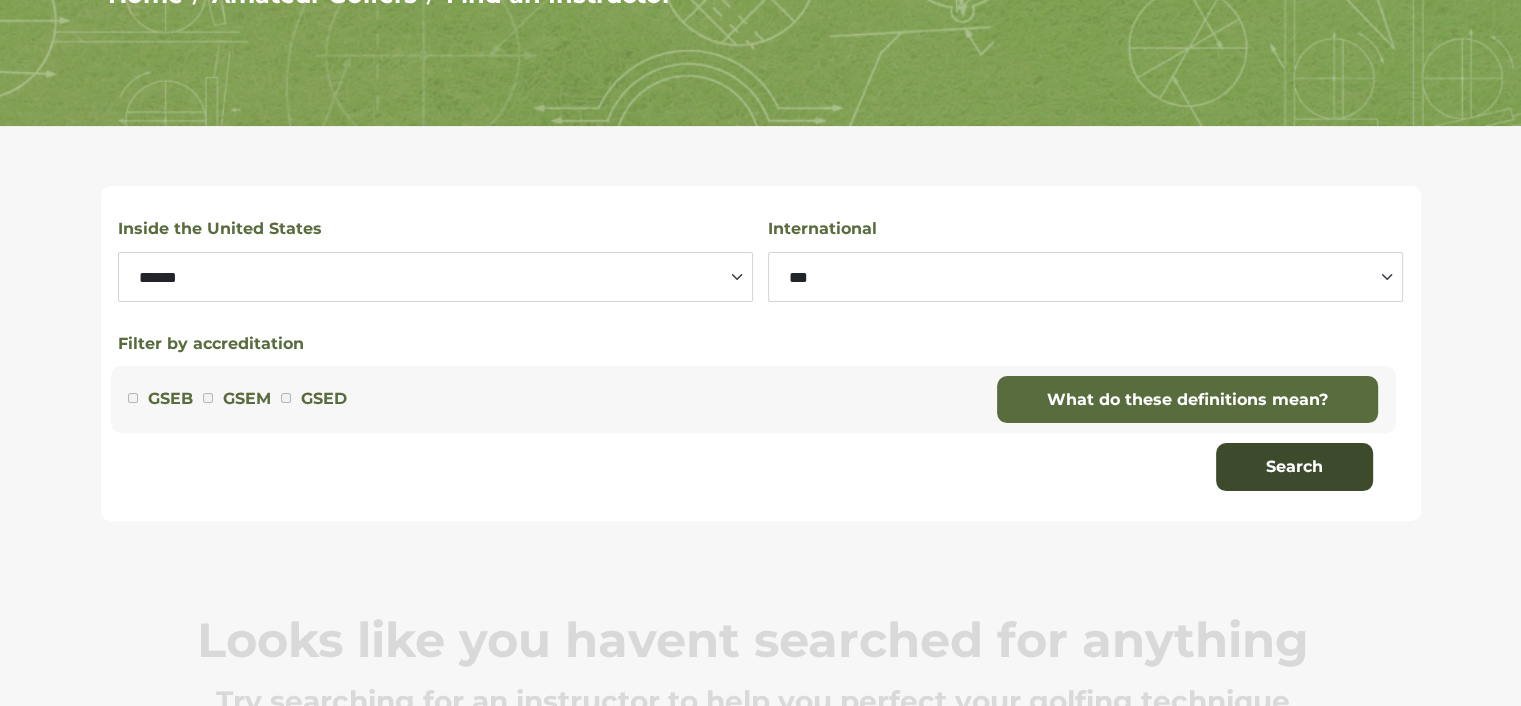 click on "Search" at bounding box center (1294, 467) 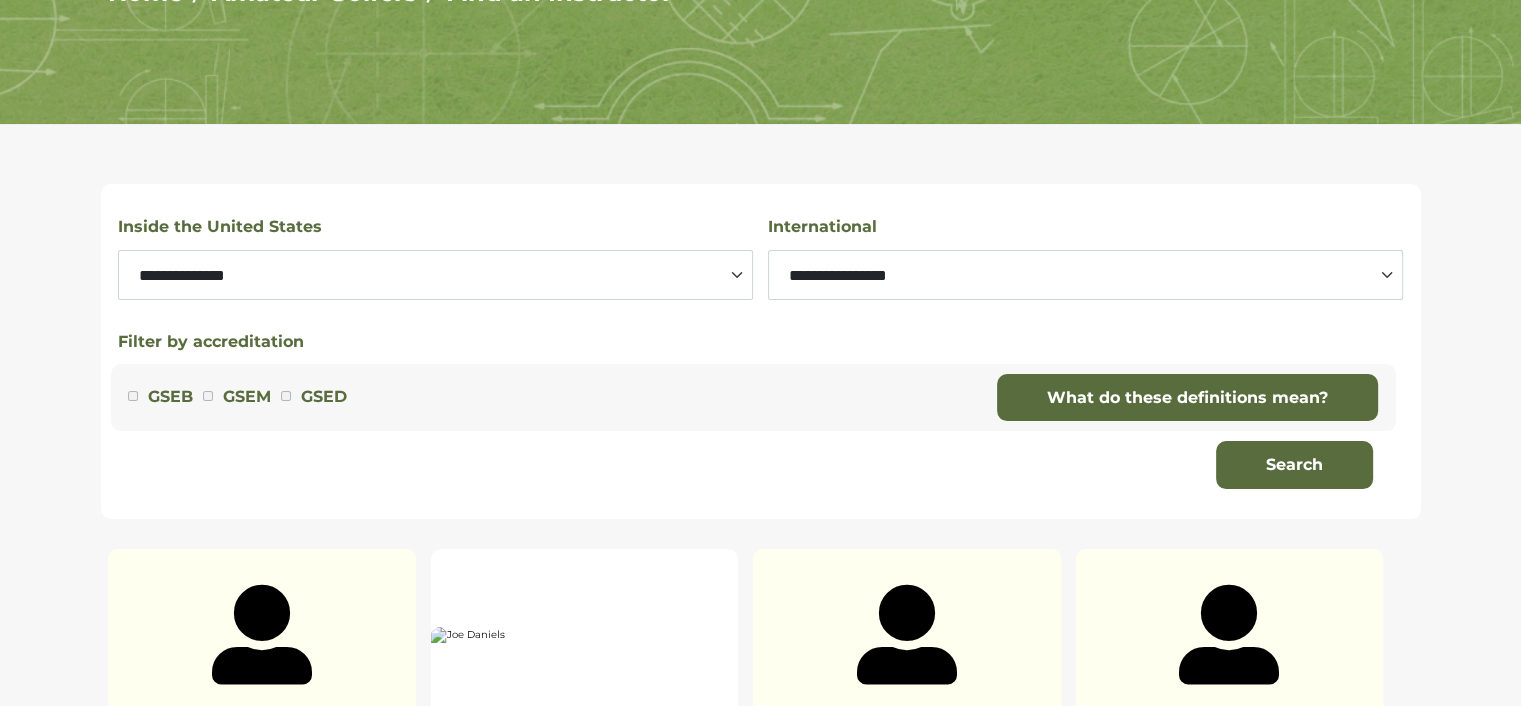 scroll, scrollTop: 300, scrollLeft: 0, axis: vertical 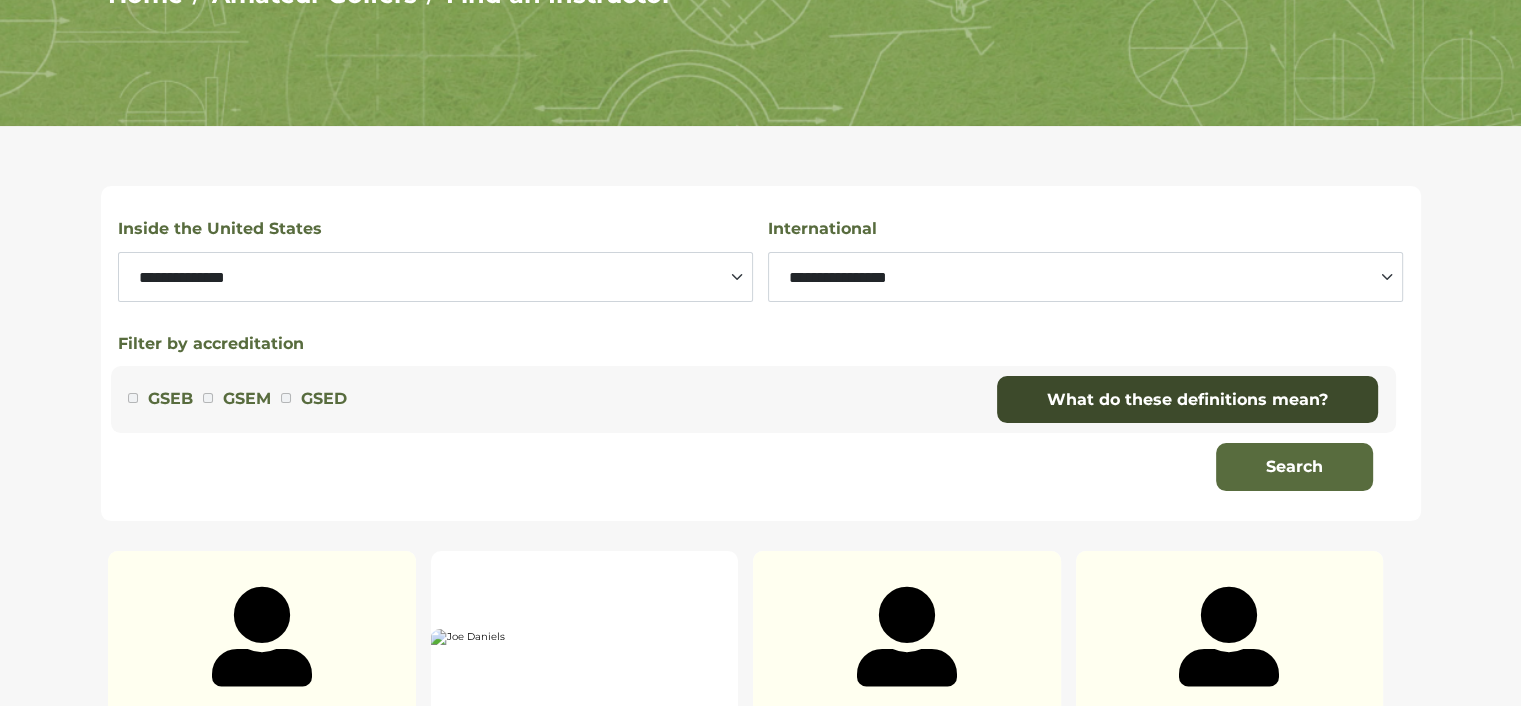 click on "What do these definitions mean?" at bounding box center [1187, 400] 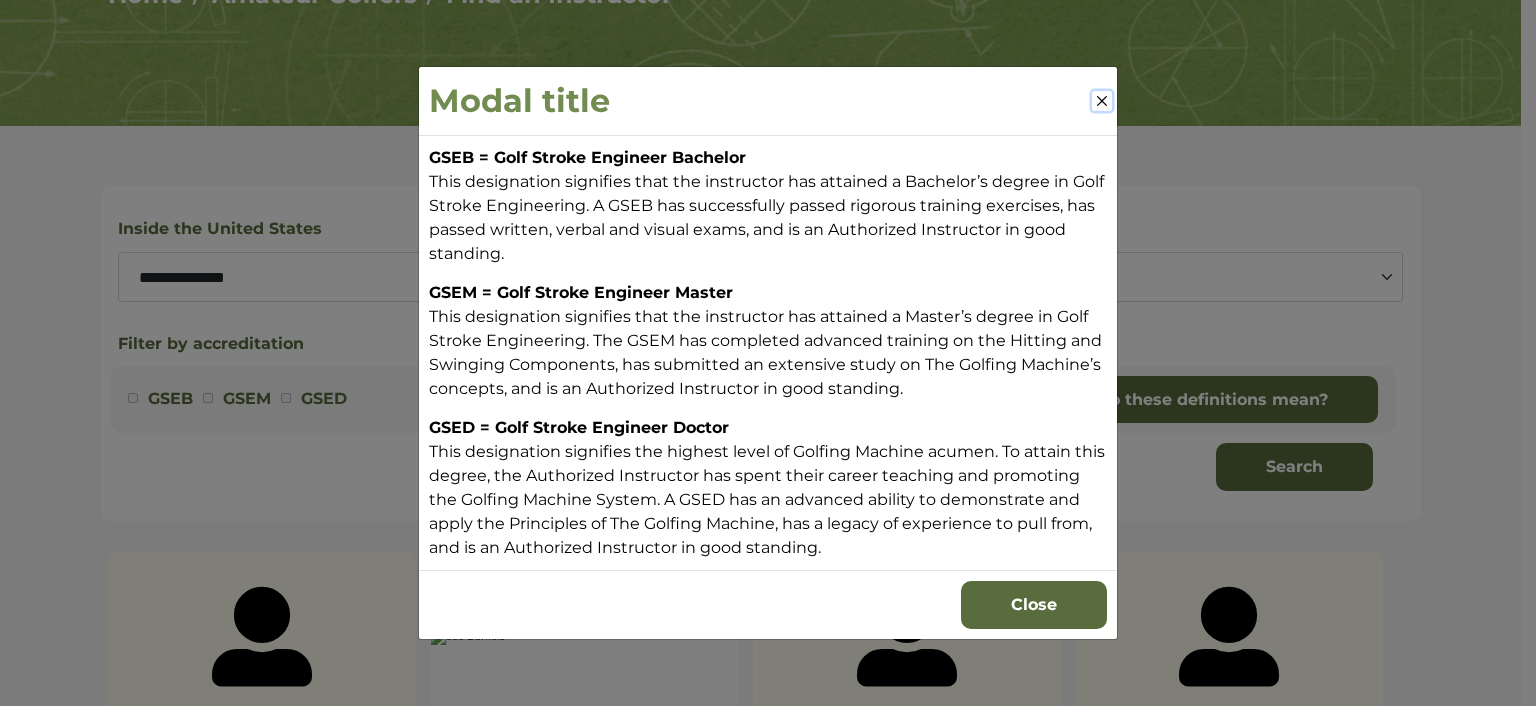 click at bounding box center [1102, 101] 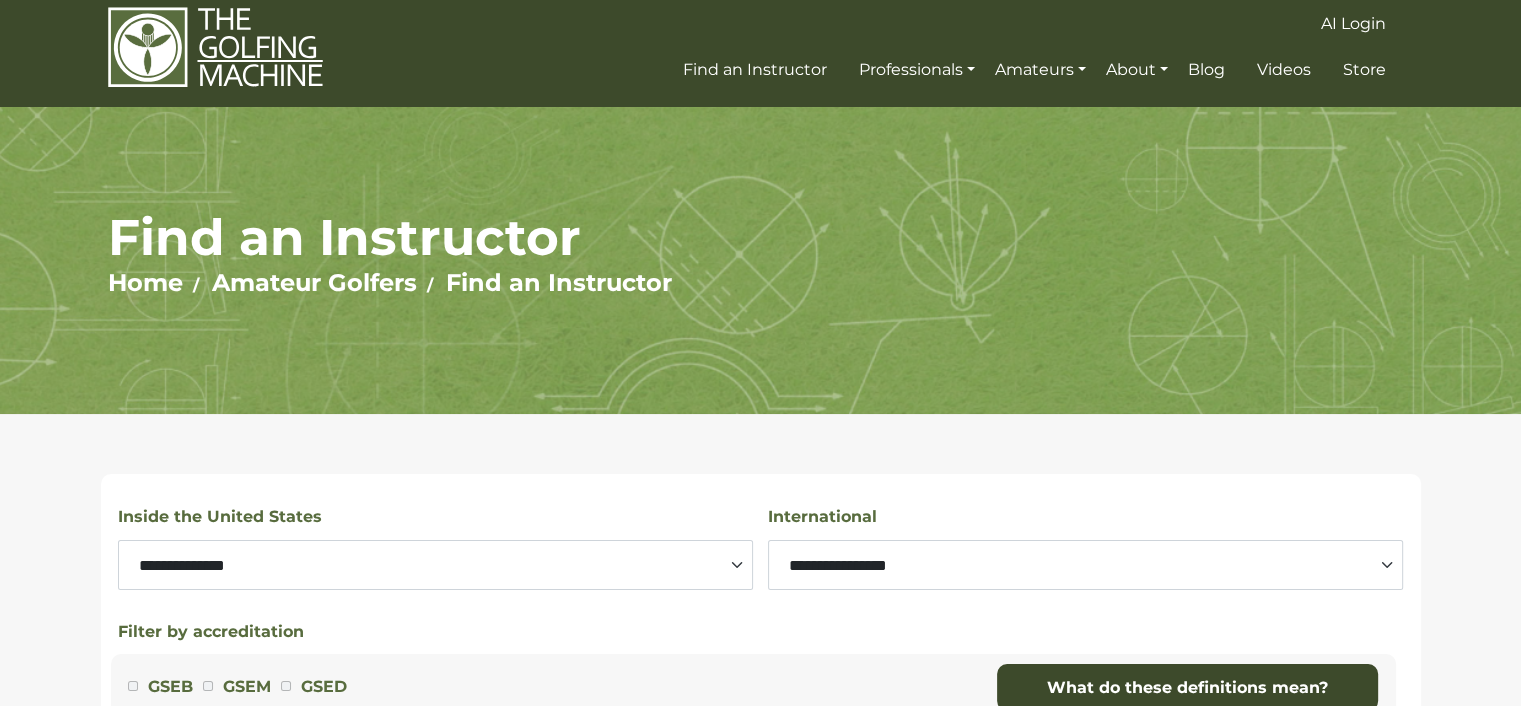 scroll, scrollTop: 0, scrollLeft: 0, axis: both 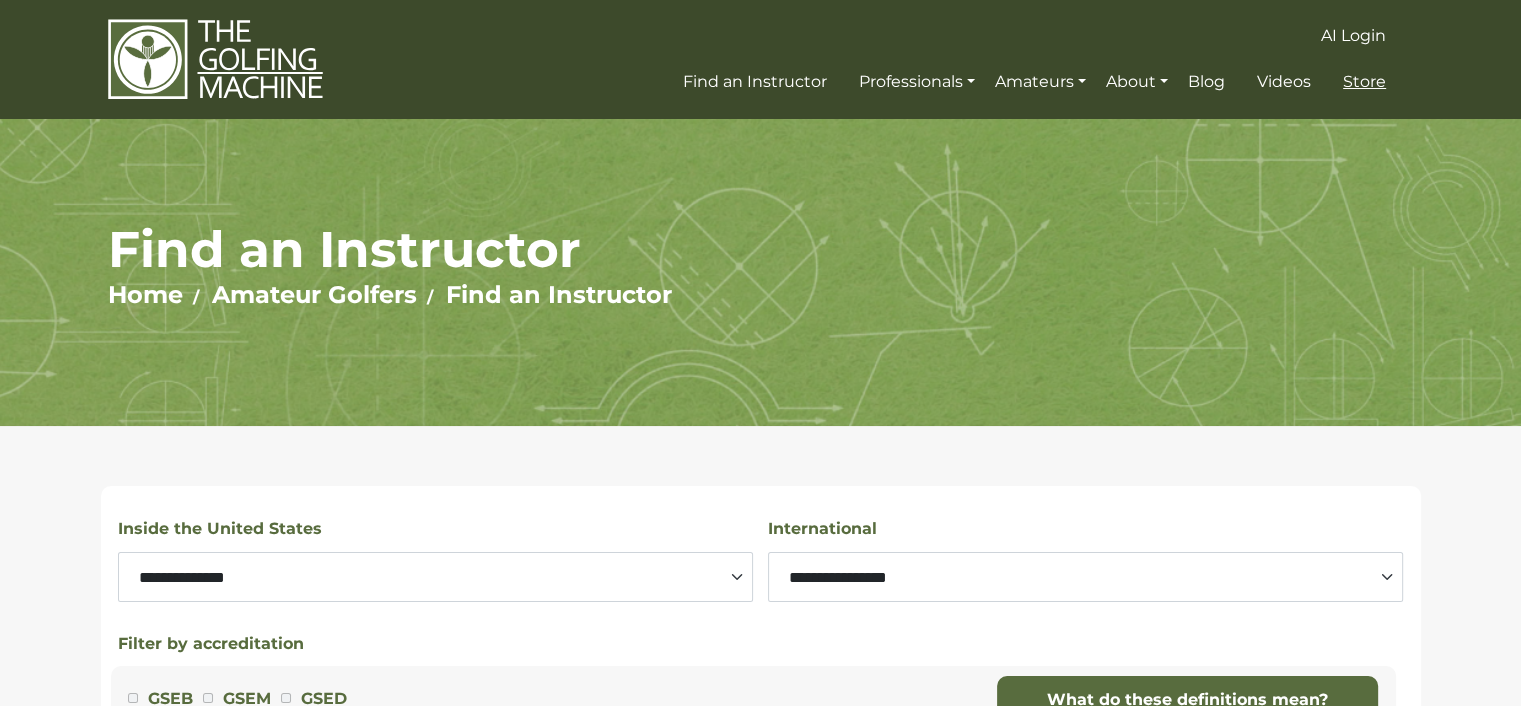 click on "Store" at bounding box center [1364, 81] 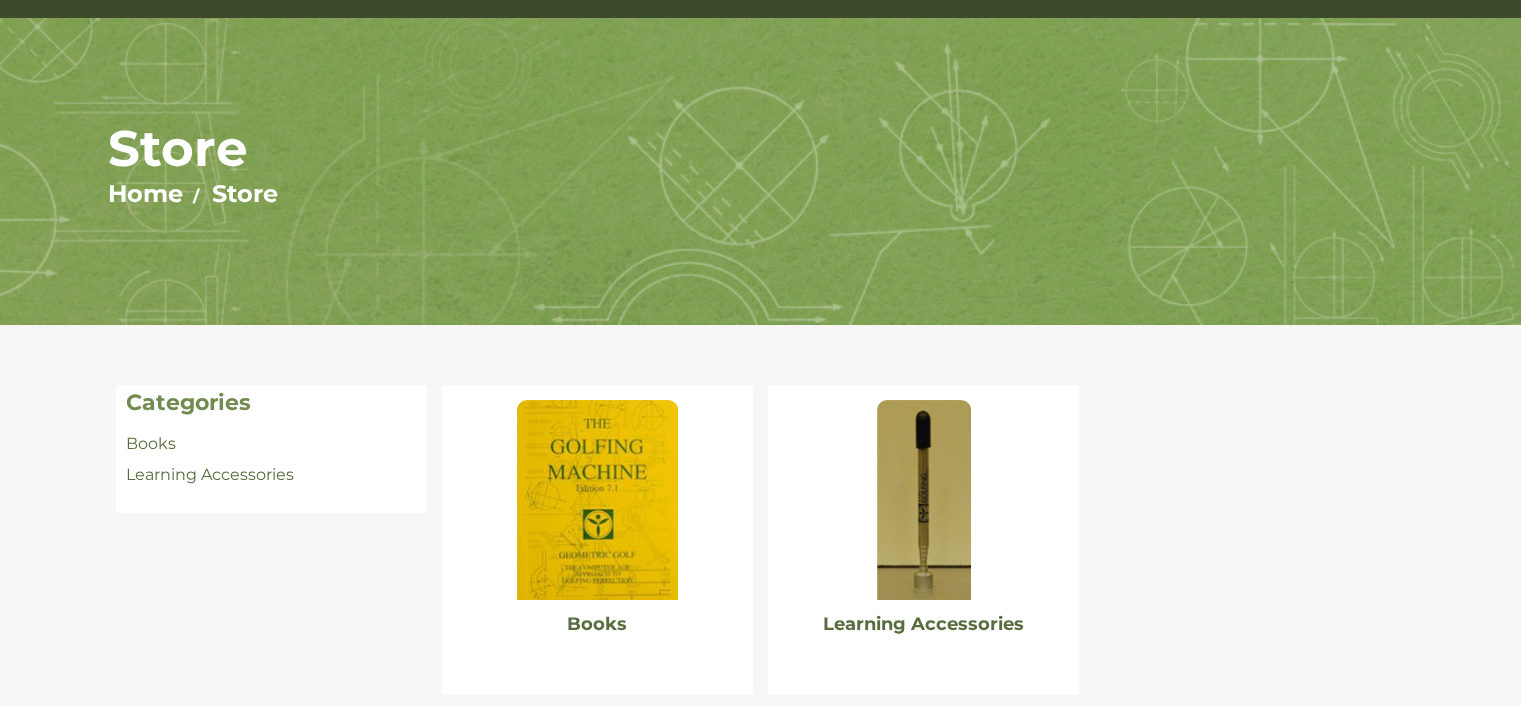 scroll, scrollTop: 300, scrollLeft: 0, axis: vertical 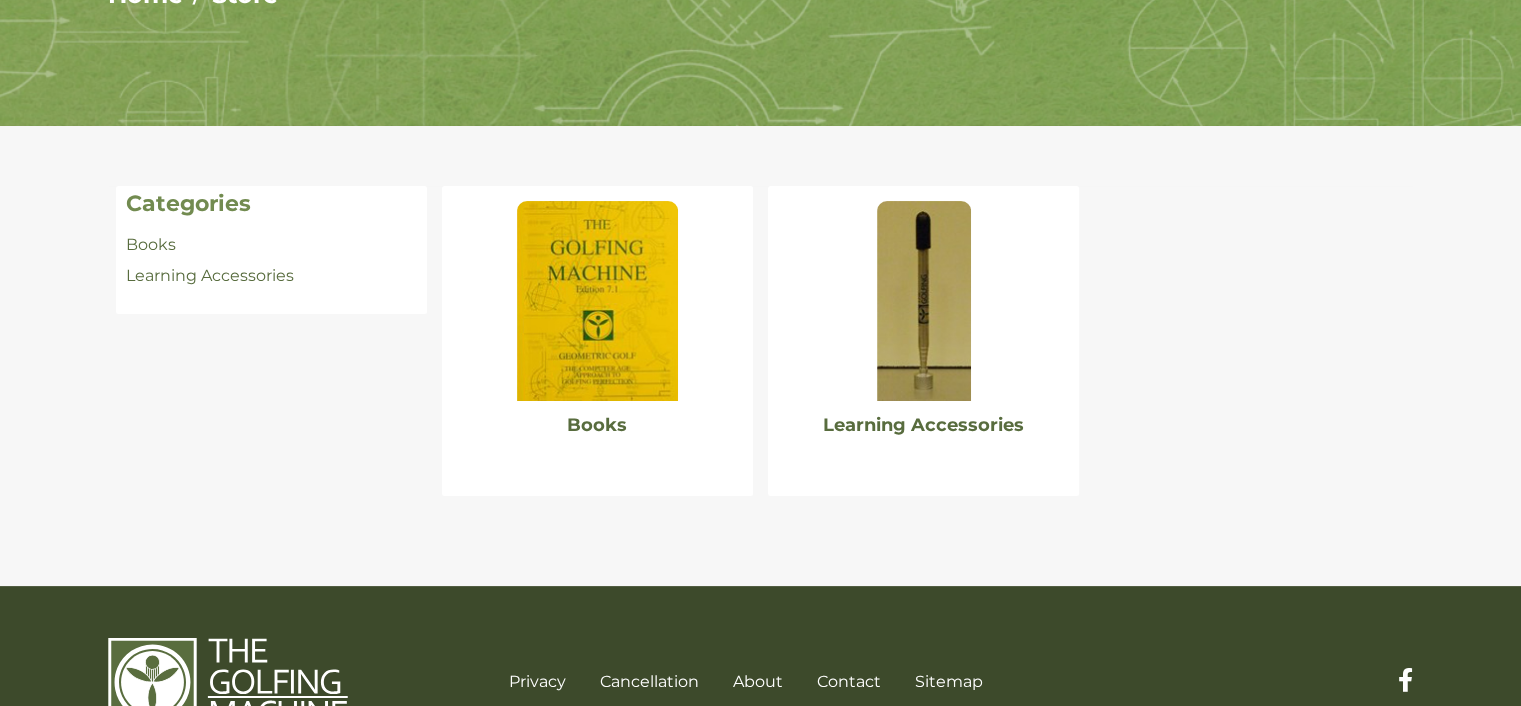 click at bounding box center (597, 301) 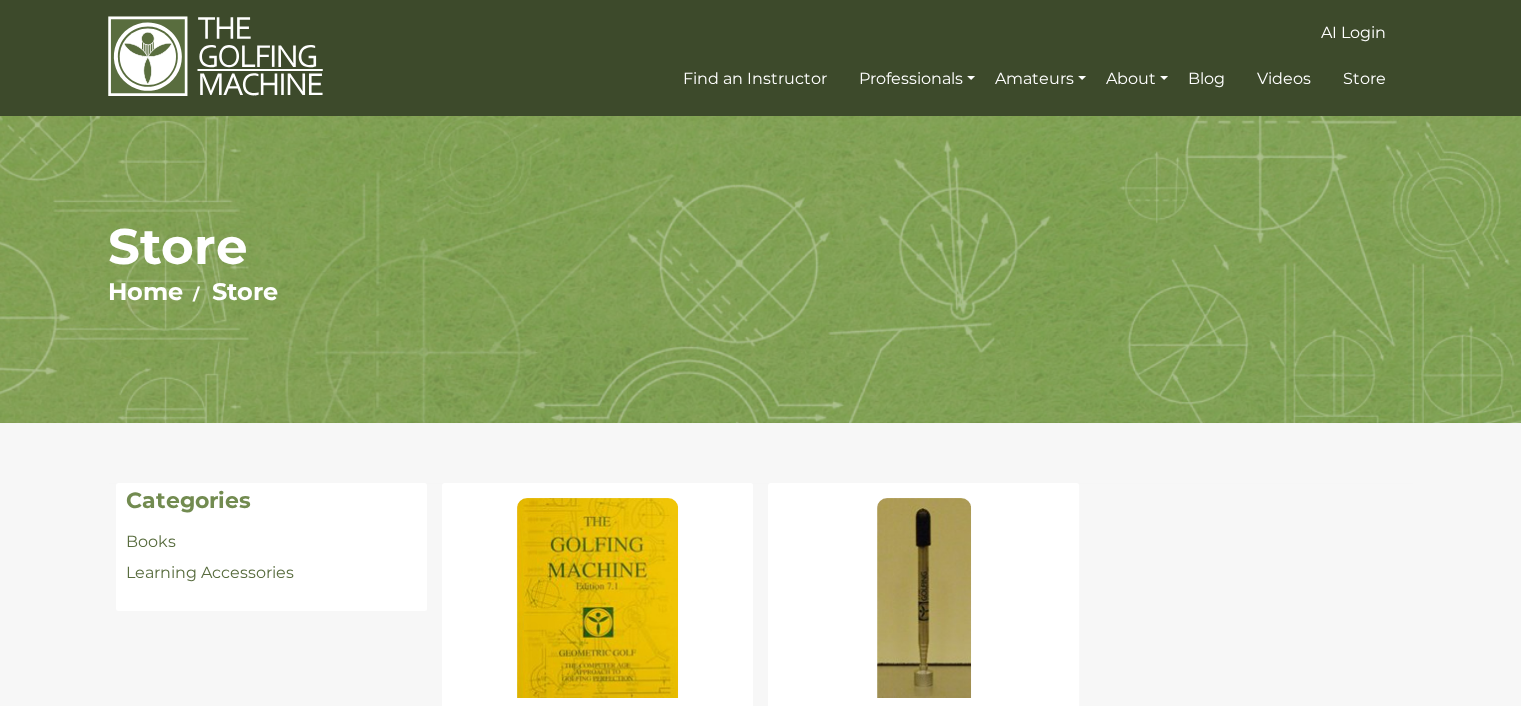 scroll, scrollTop: 0, scrollLeft: 0, axis: both 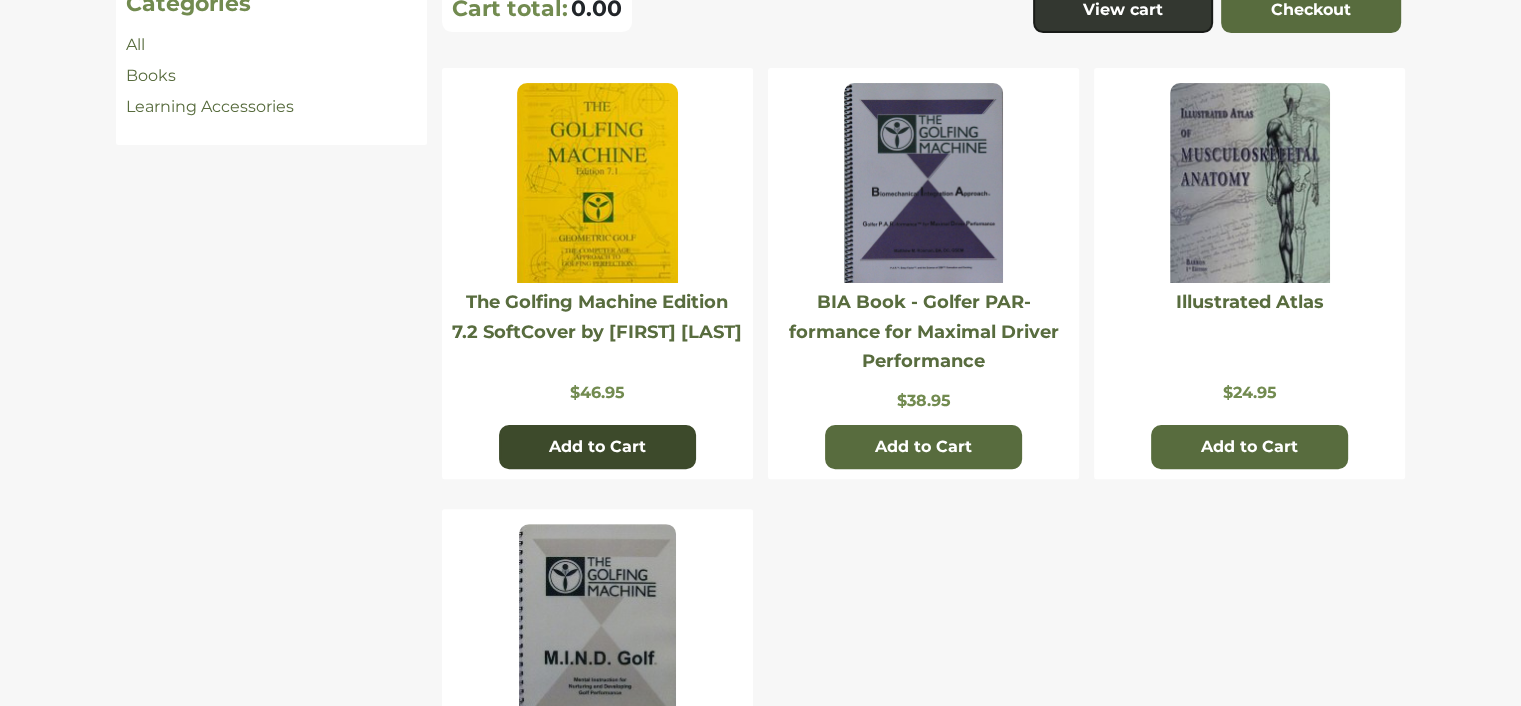 click on "Add to Cart" at bounding box center [597, 447] 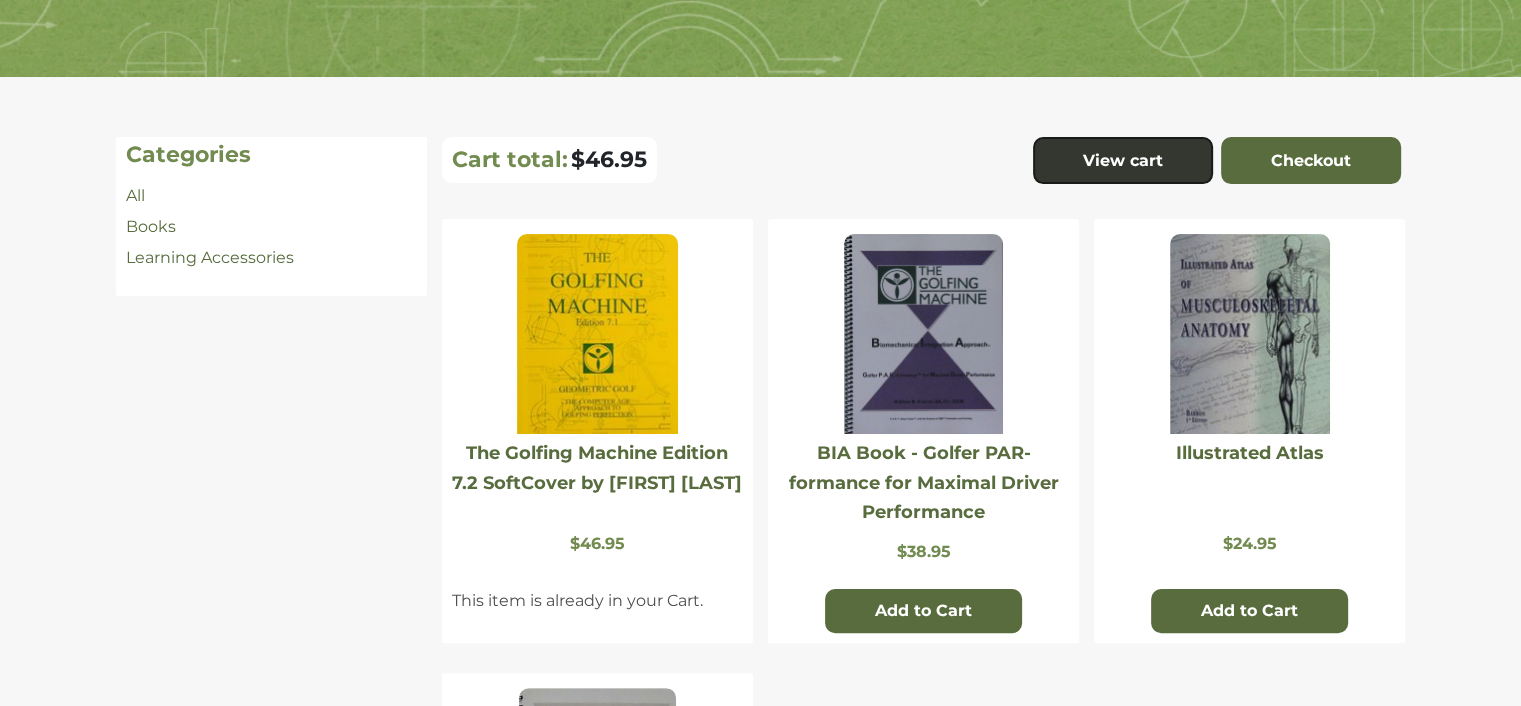 scroll, scrollTop: 0, scrollLeft: 0, axis: both 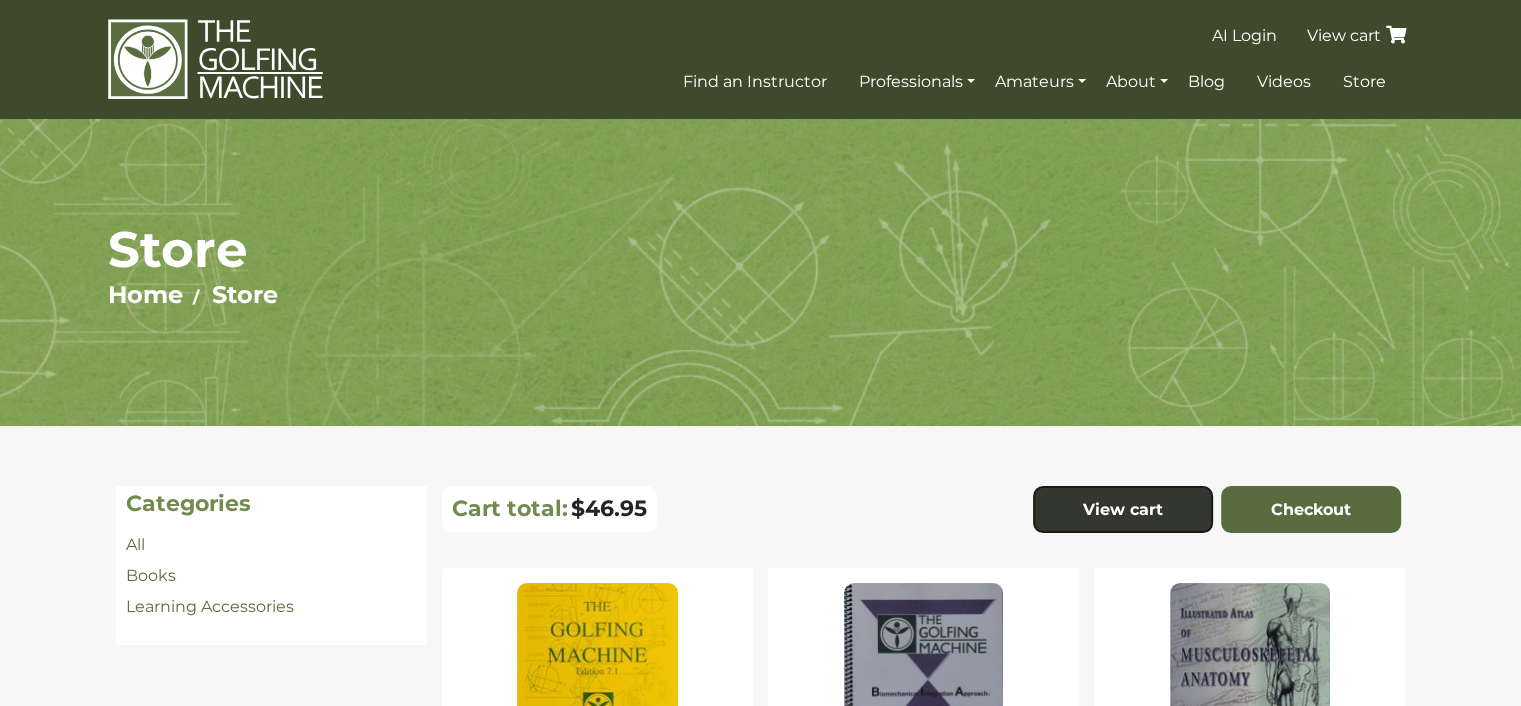 click on "View cart" at bounding box center (1358, 35) 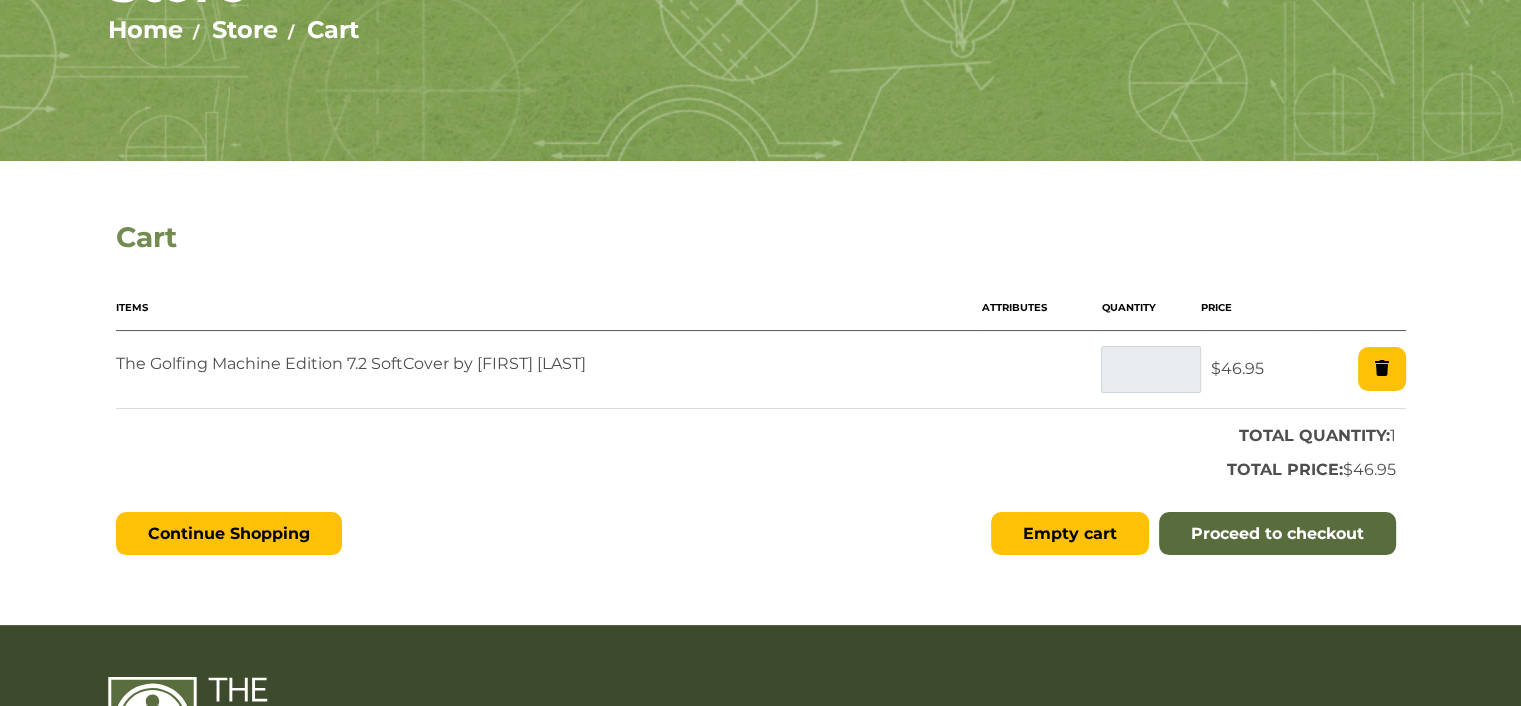 scroll, scrollTop: 300, scrollLeft: 0, axis: vertical 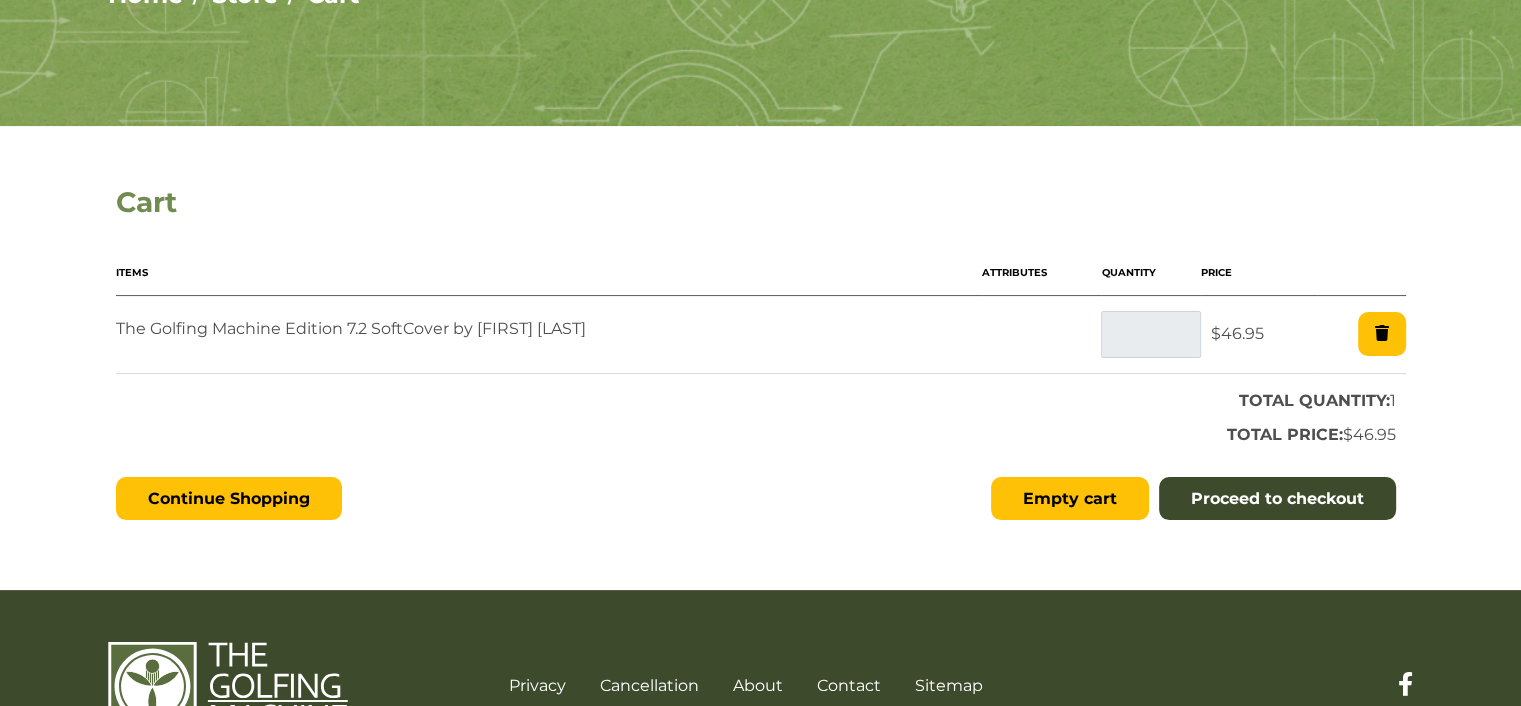 click on "Proceed to checkout" at bounding box center [1277, 499] 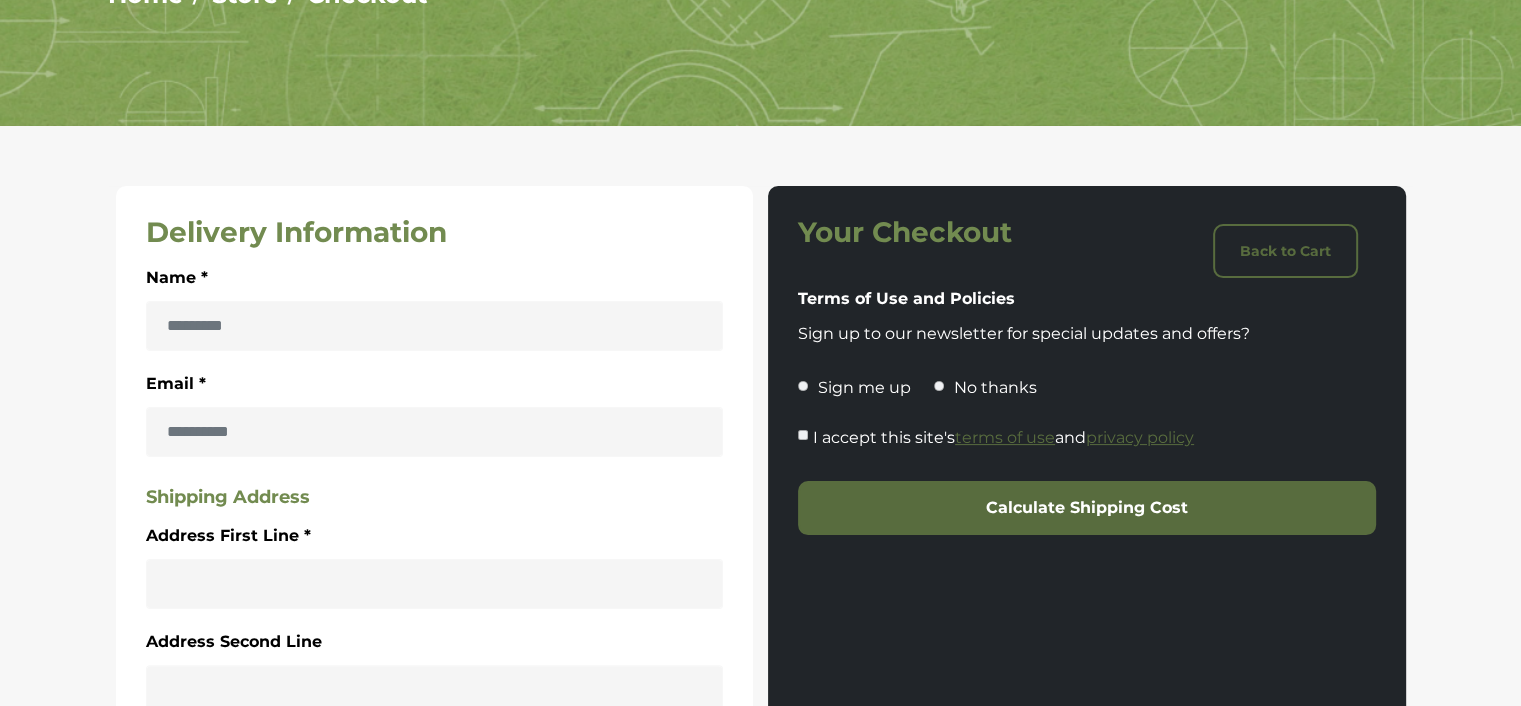 scroll, scrollTop: 0, scrollLeft: 0, axis: both 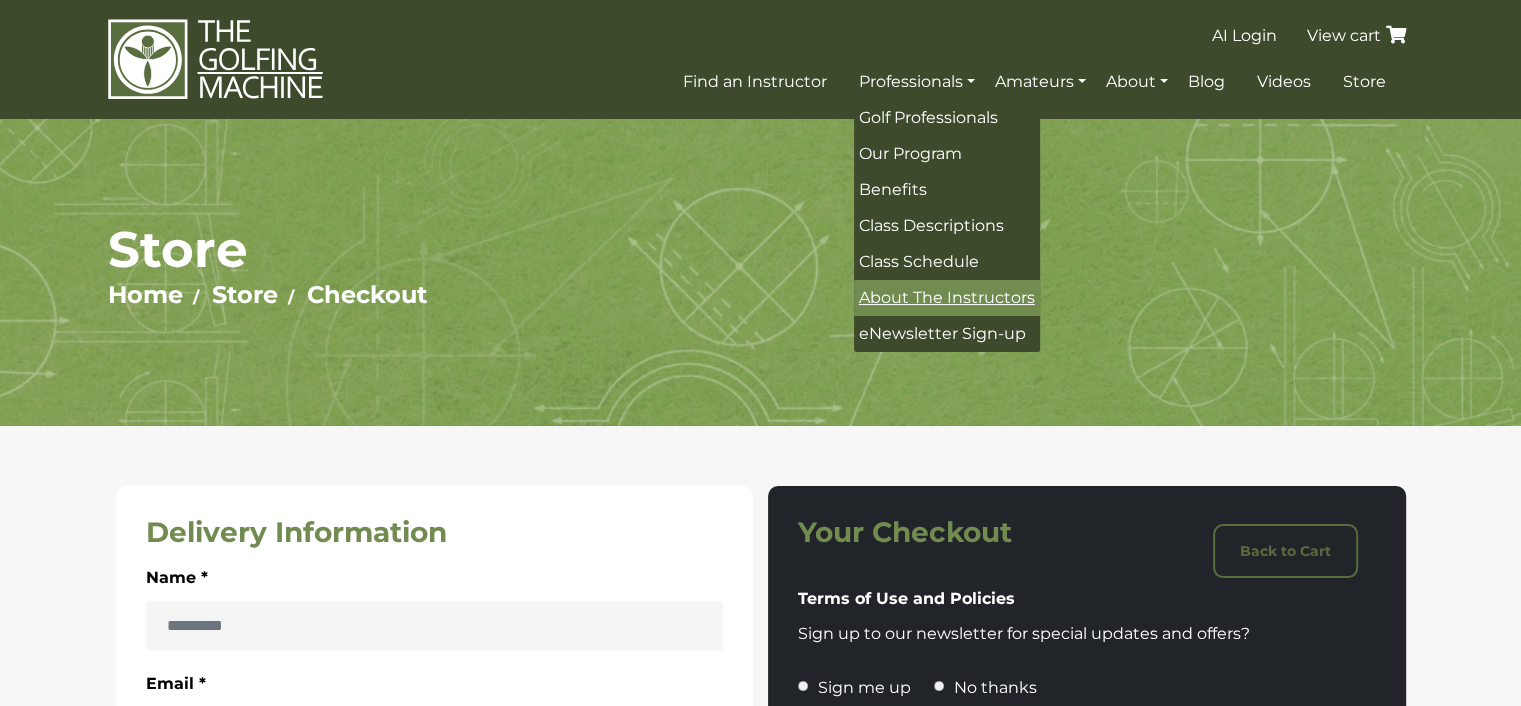 click on "About The Instructors" at bounding box center [947, 297] 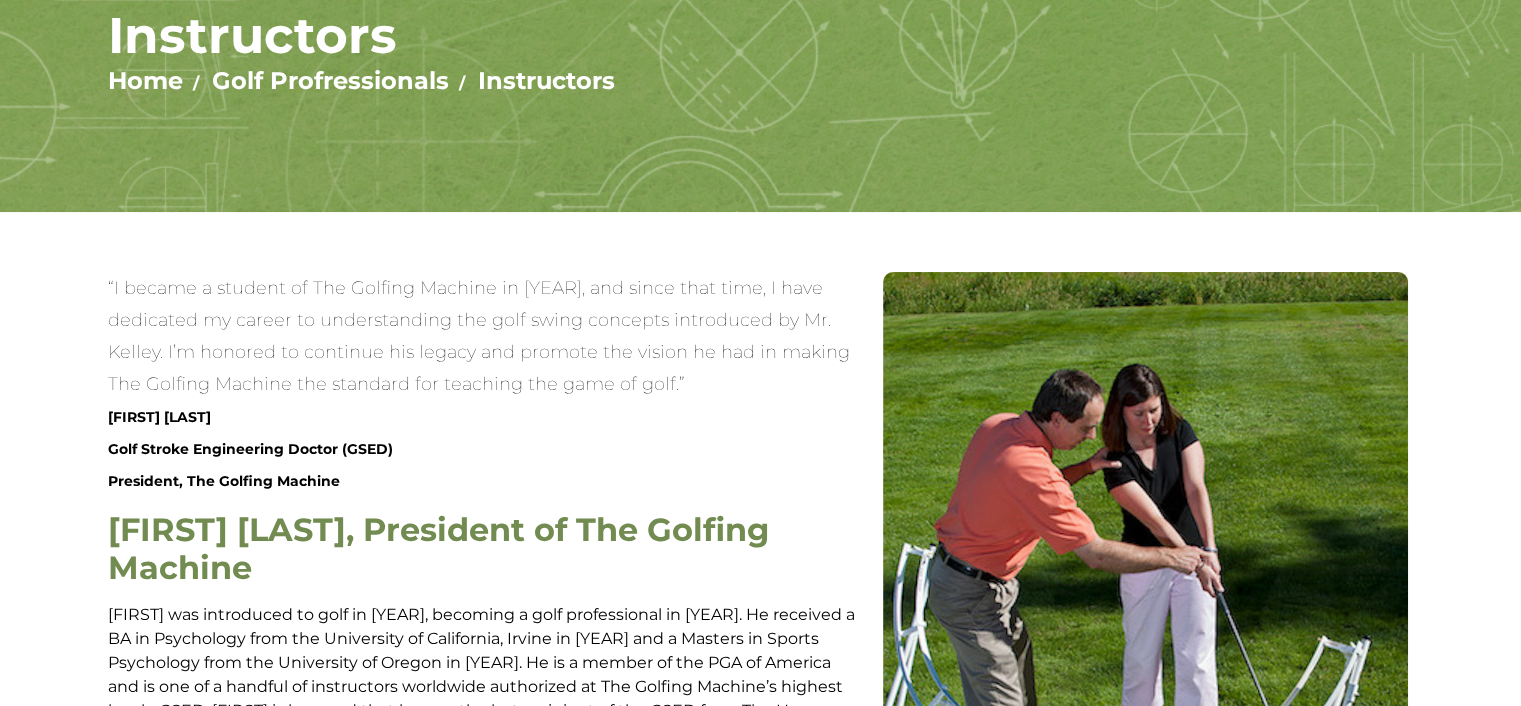 scroll, scrollTop: 159, scrollLeft: 0, axis: vertical 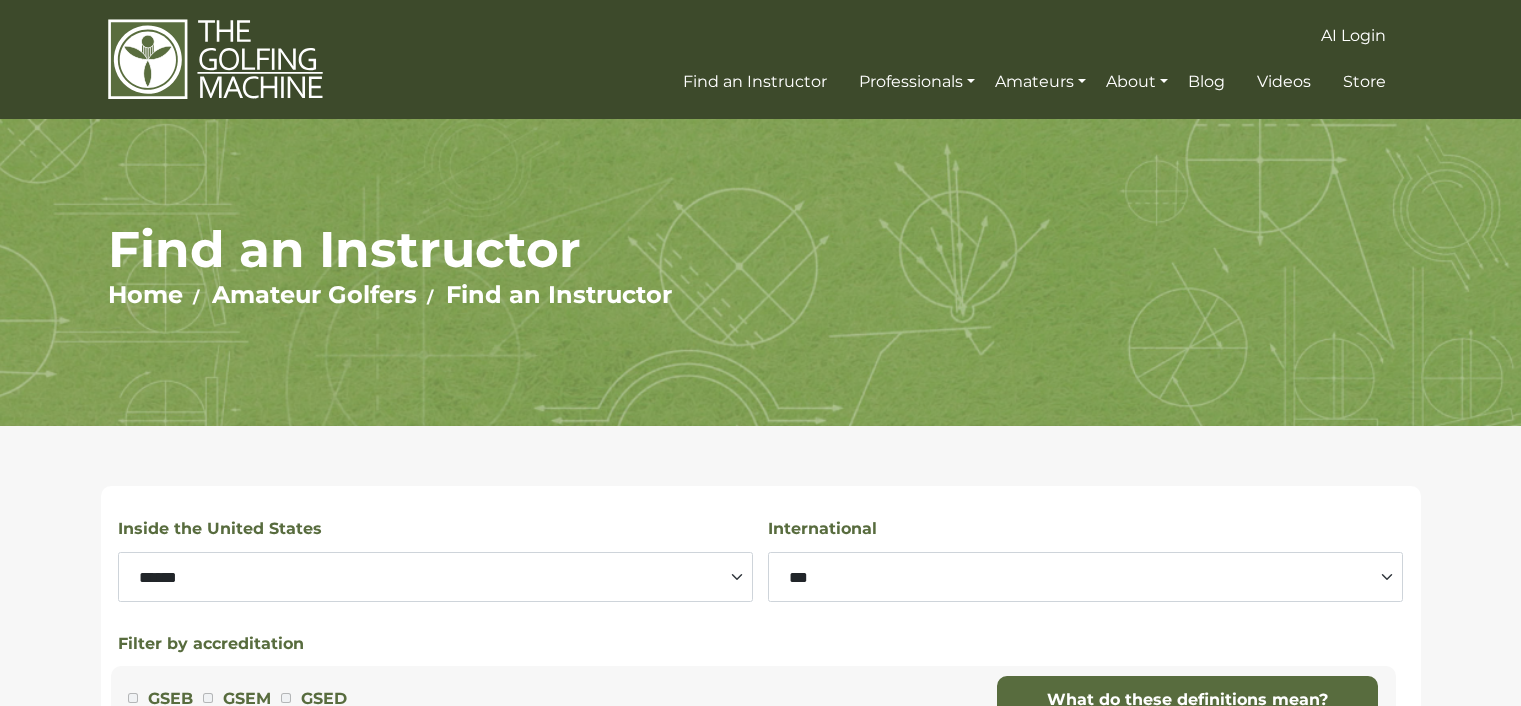 select on "******" 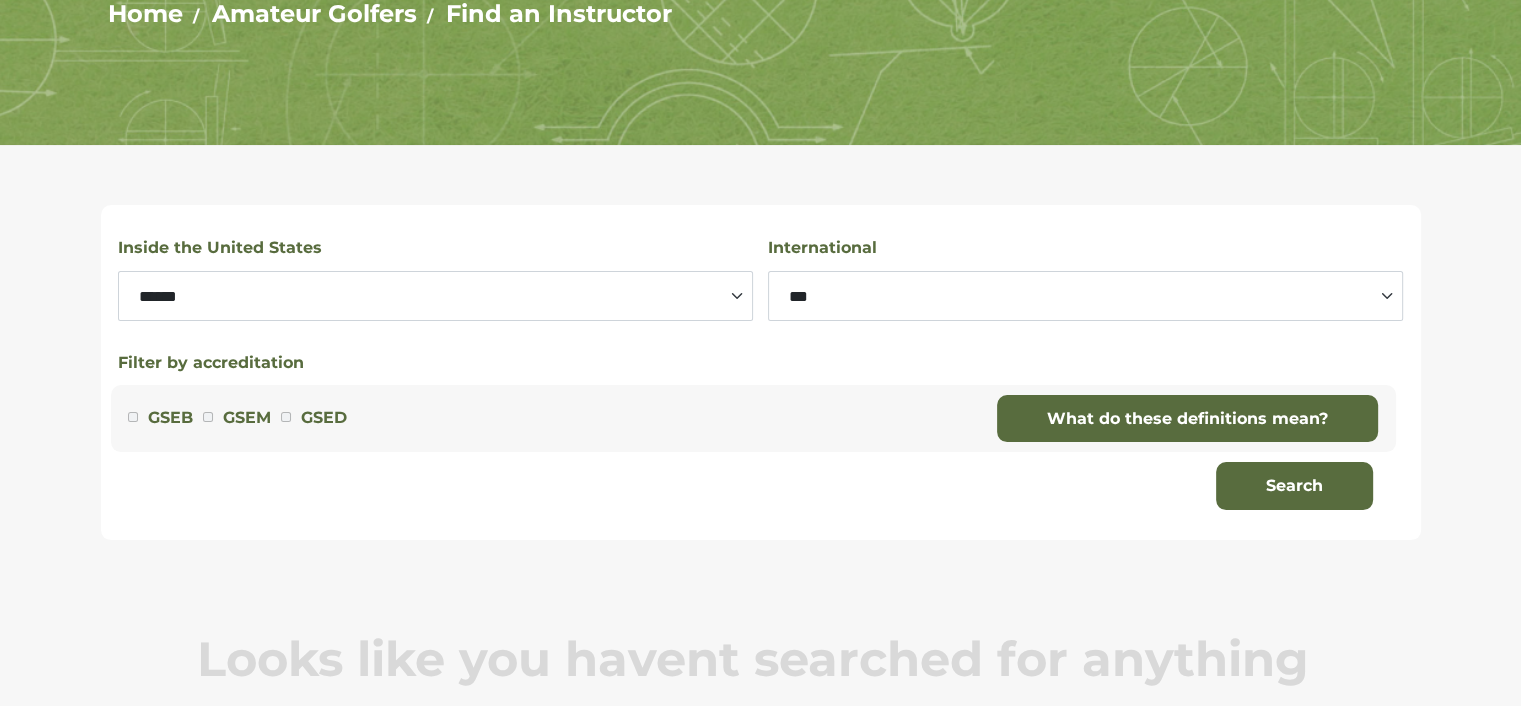 scroll, scrollTop: 300, scrollLeft: 0, axis: vertical 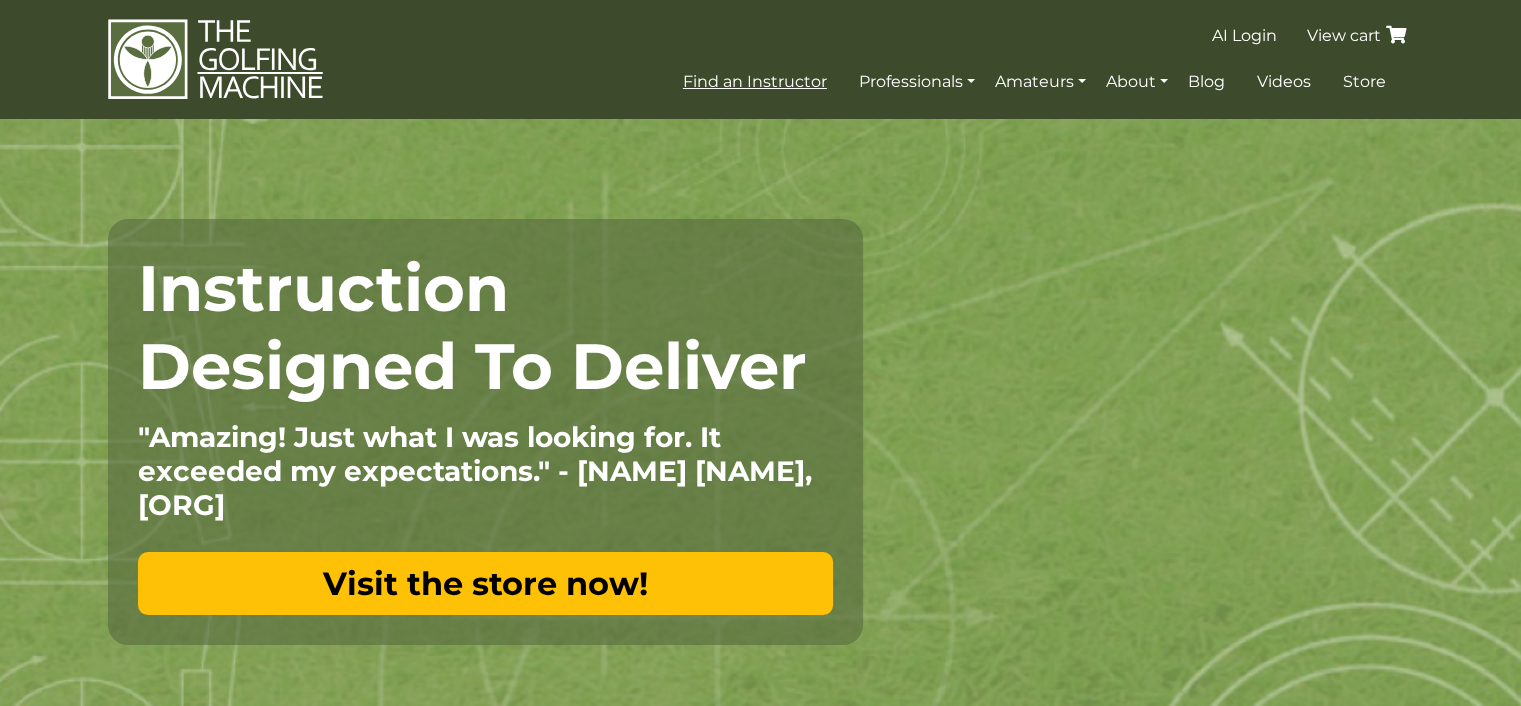 click on "Find an Instructor" at bounding box center [755, 81] 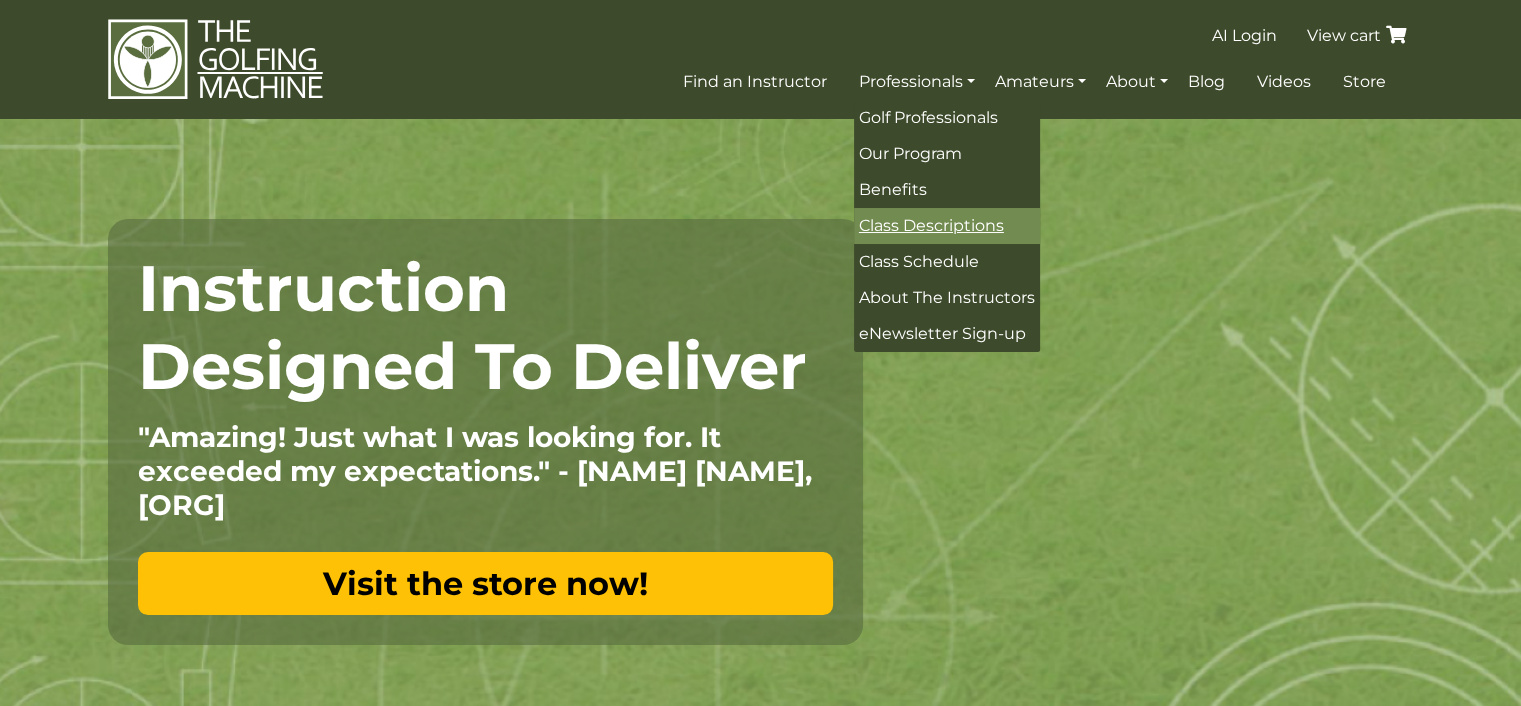 click on "Class Descriptions" at bounding box center (931, 225) 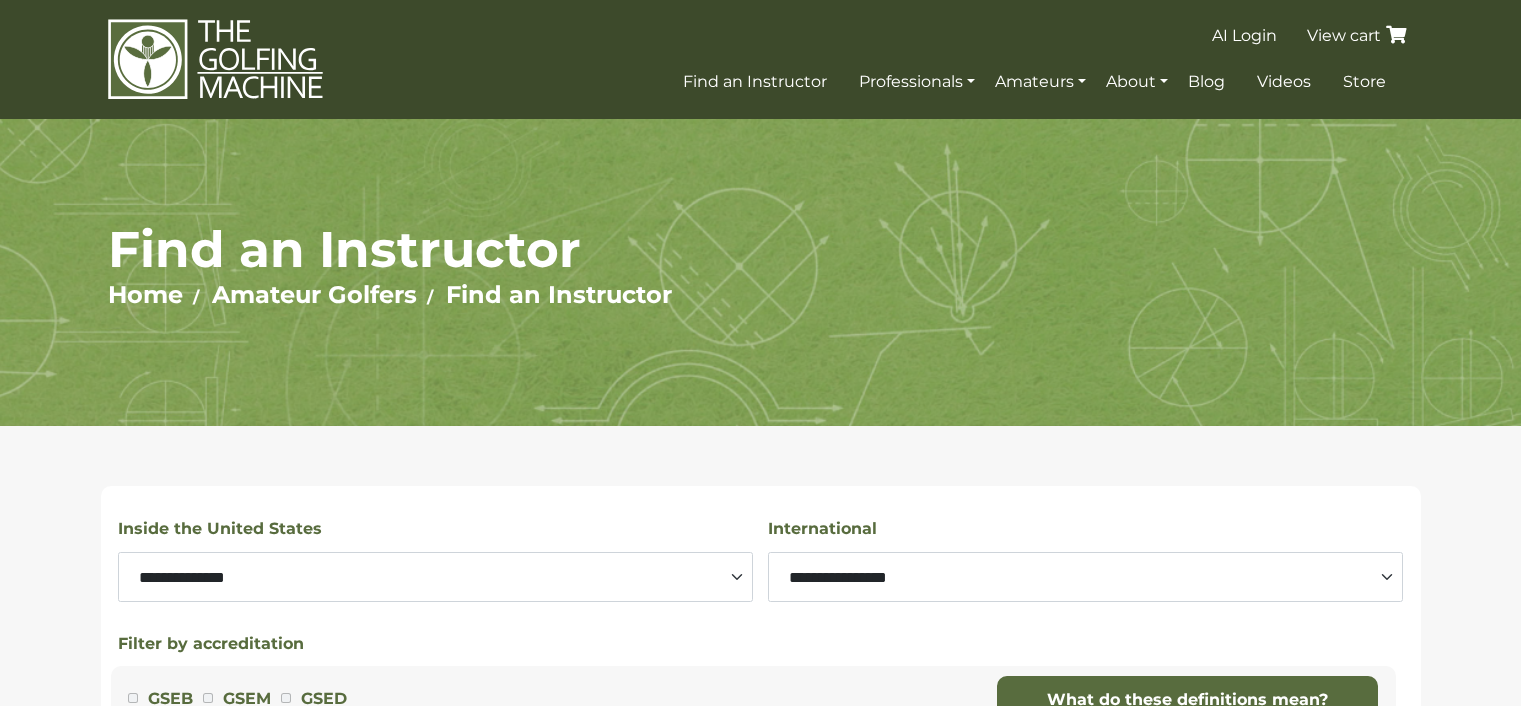 scroll, scrollTop: 0, scrollLeft: 0, axis: both 